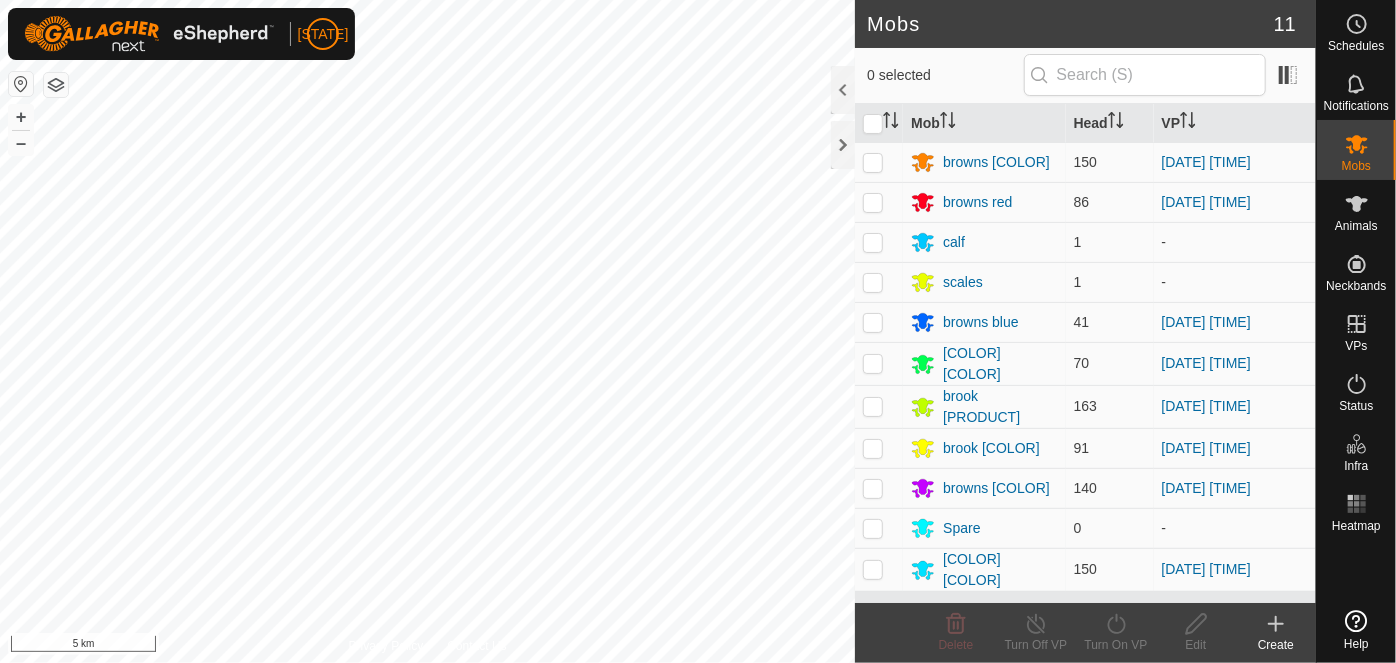 scroll, scrollTop: 0, scrollLeft: 0, axis: both 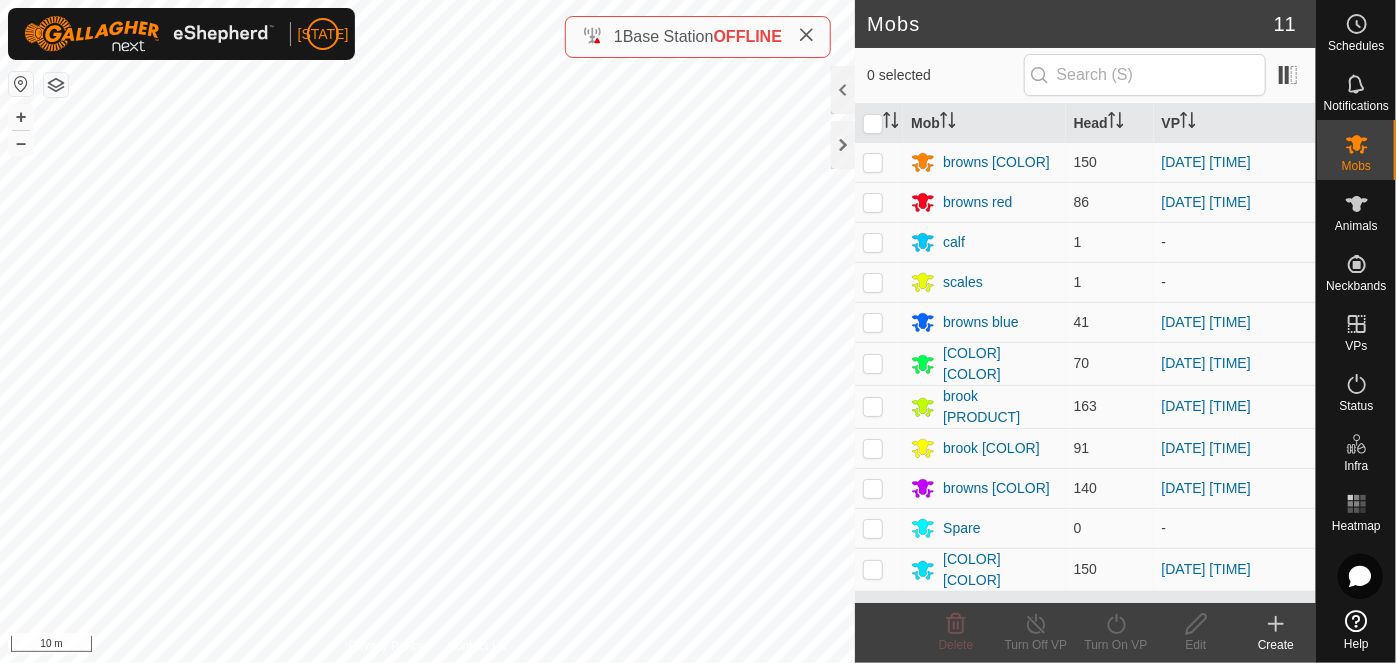 click 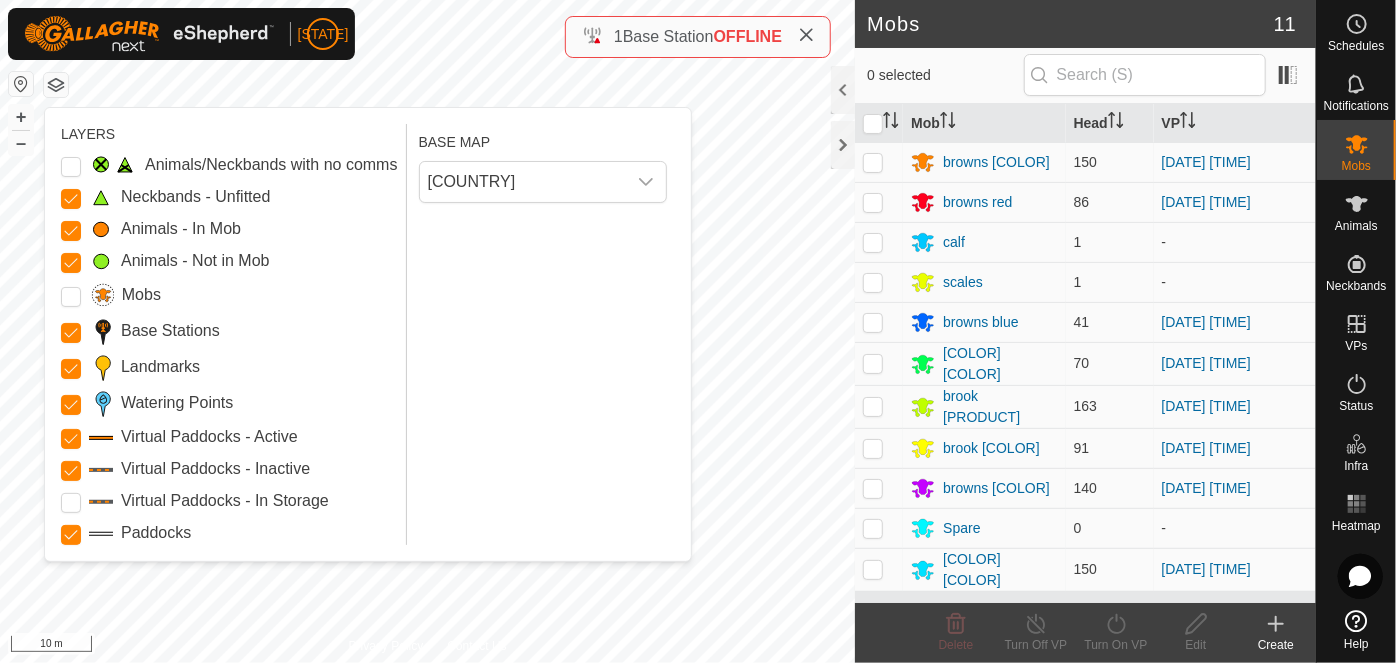 drag, startPoint x: 76, startPoint y: 164, endPoint x: 130, endPoint y: 181, distance: 56.61272 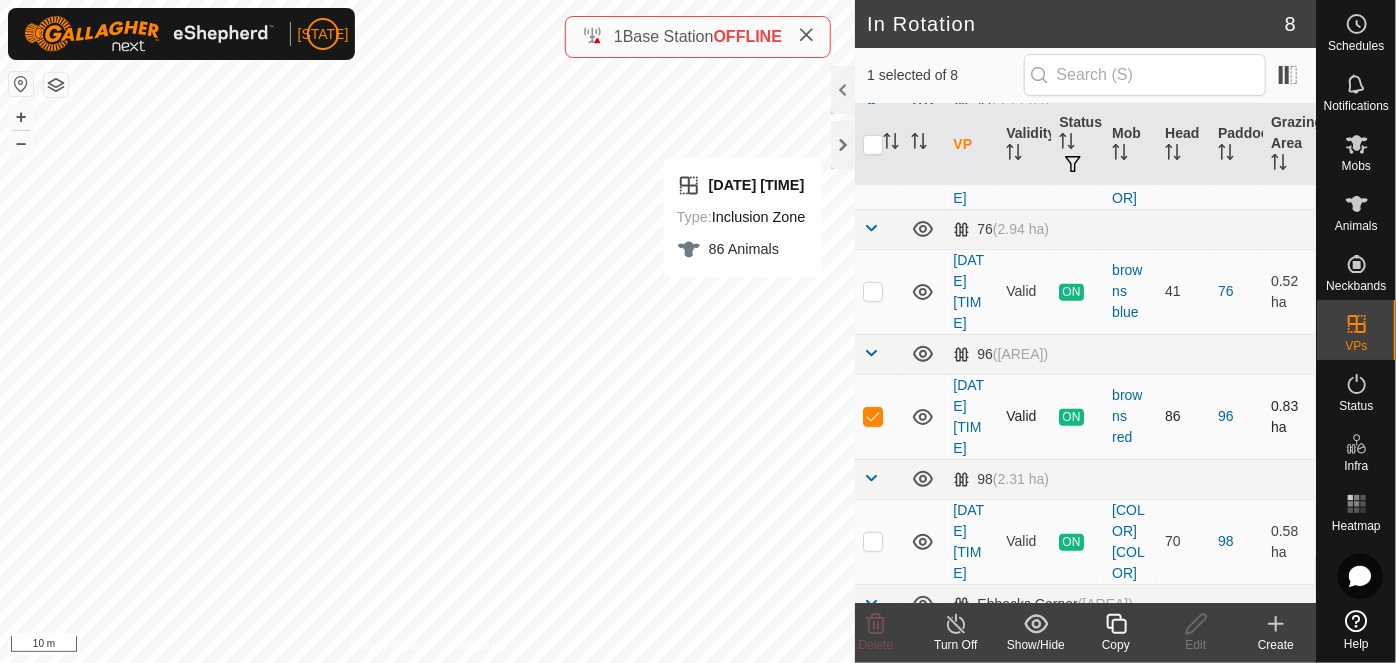 scroll, scrollTop: 454, scrollLeft: 0, axis: vertical 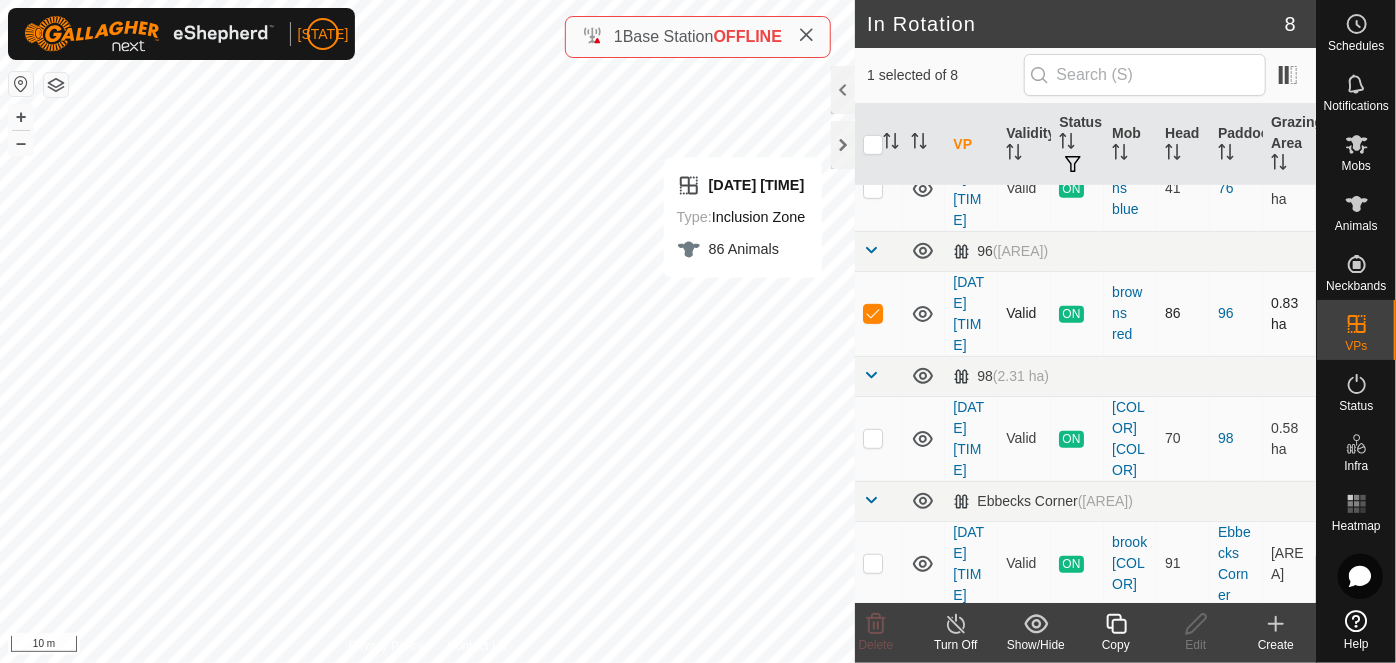 click at bounding box center [879, 313] 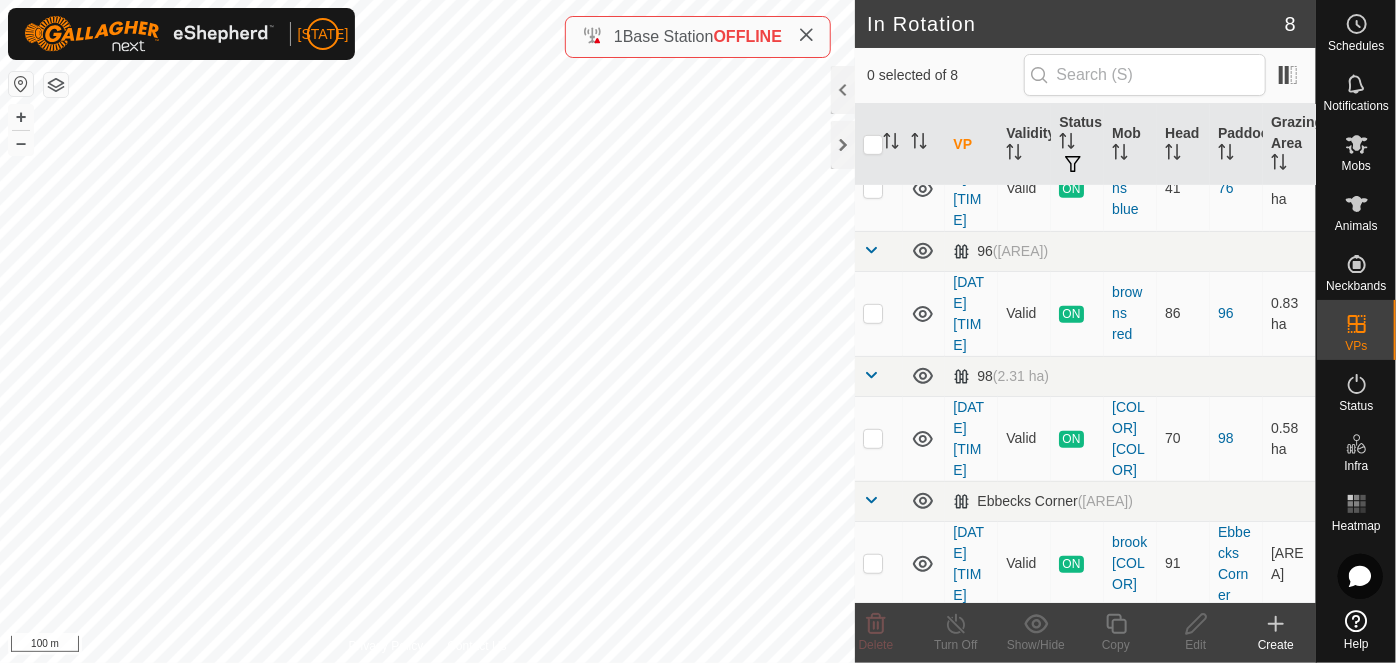 click 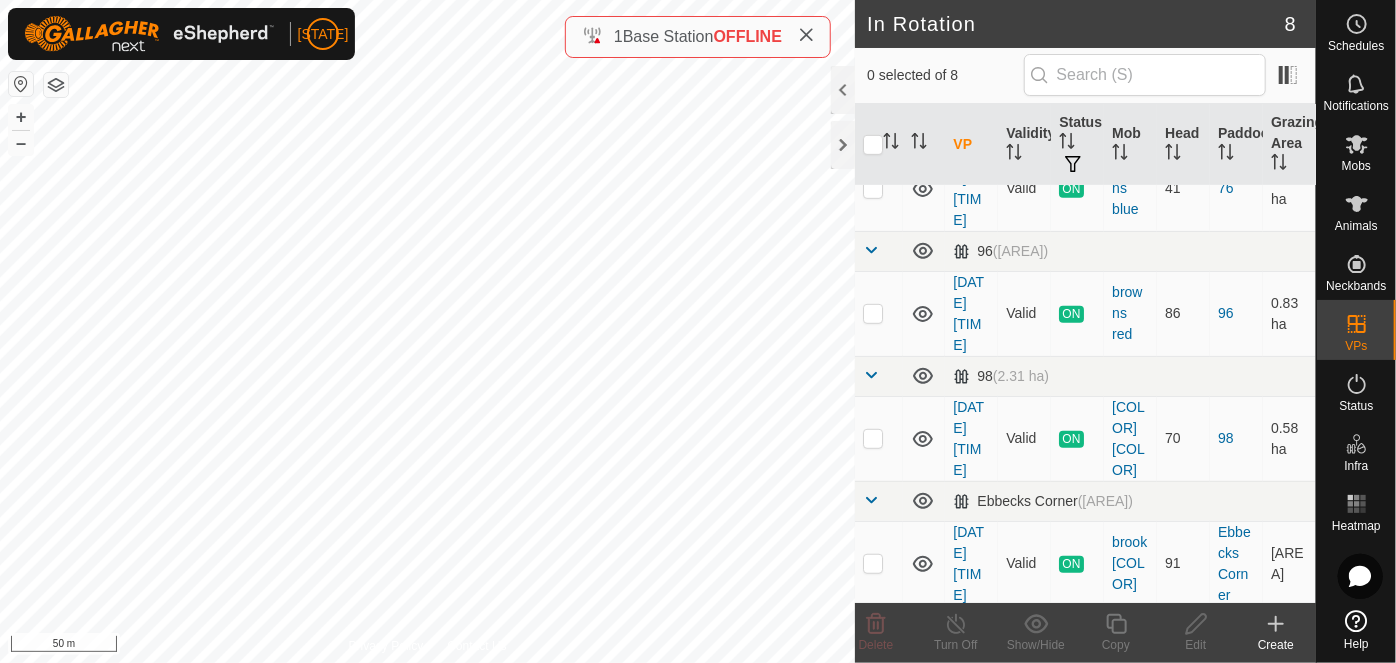 click on "VP   Validity   Status   Mob   Head   Paddock   Grazing Area   3(2)   (1.27 ha) [DATE] [TIME]  Valid  ON  browns teal   150   3(2)   1.27 ha   46   (2.31 ha) [DATE] [TIME]  Valid  ON  browns orange   150   46   1.76 ha   47   (2.17 ha) [DATE] [TIME]  Valid  ON  browns purple   140   47   2.17 ha   76   (2.94 ha) [DATE] [TIME]  Valid  ON  browns blue   41   76   0.52 ha   96   (2.11 ha) [DATE] [TIME]  Valid  ON  browns red   86   96   0.83 ha   Ebbecks Corner   (28.87 ha) [DATE] [TIME]  Valid  ON  brook yellow   91   Ebbecks Corner   28.82 ha   Water Supply   (24.51 ha) [DATE] [TIME]  Valid  ON  brook lime   163   Water Supply   17.83 ha  Delete  Turn Off   Show/Hide   Copy   Edit   Create  Privacy Policy Contact Us
[NUMBER]
[PHONE]
+ i" at bounding box center (698, 331) 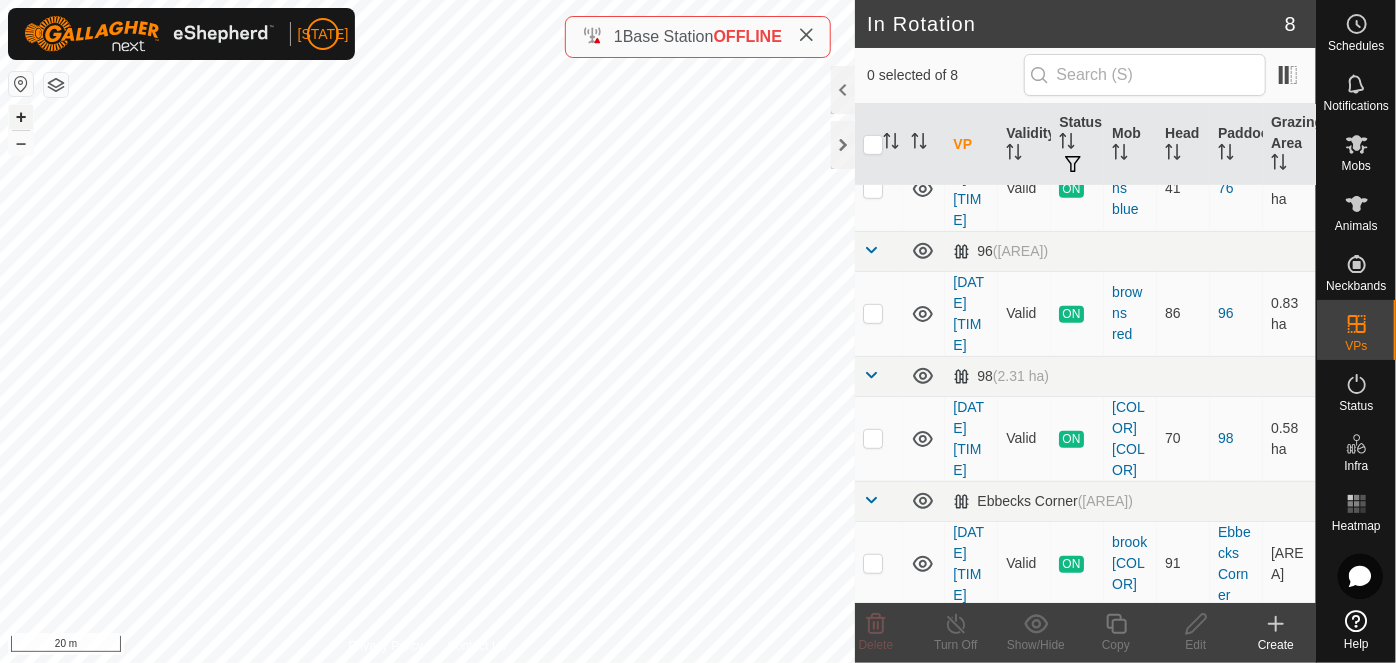 checkbox on "true" 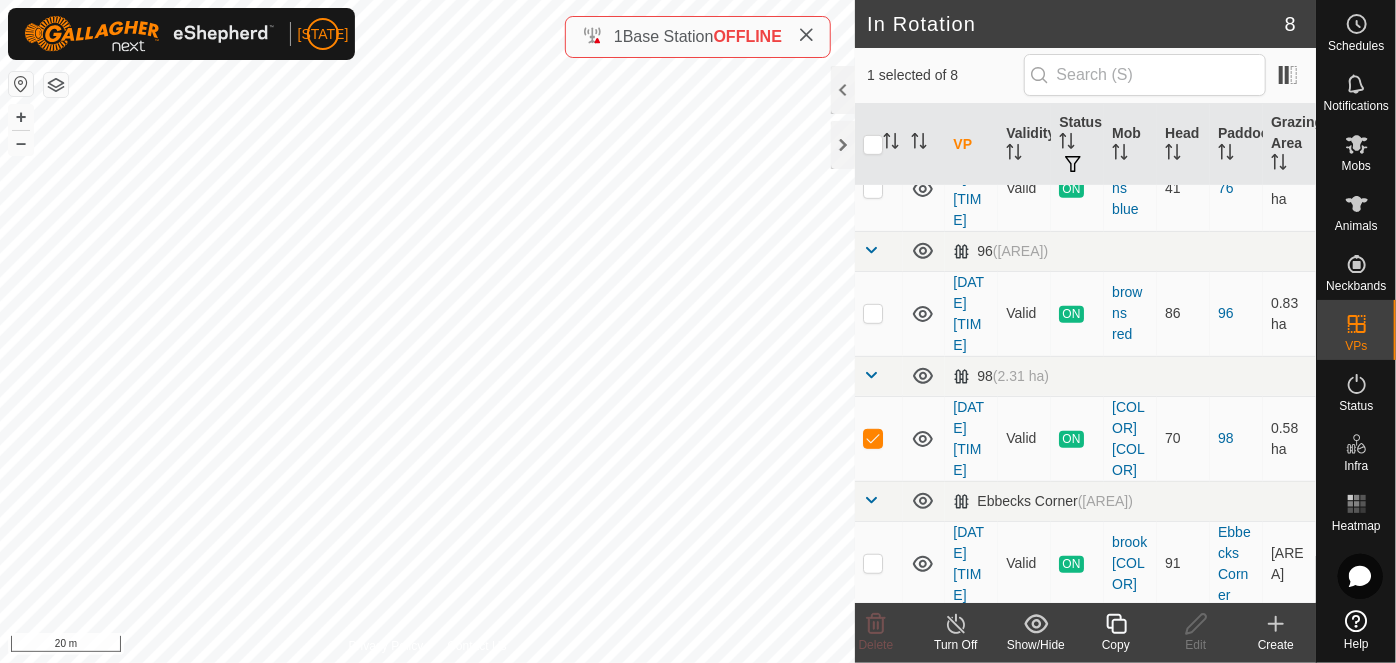 click 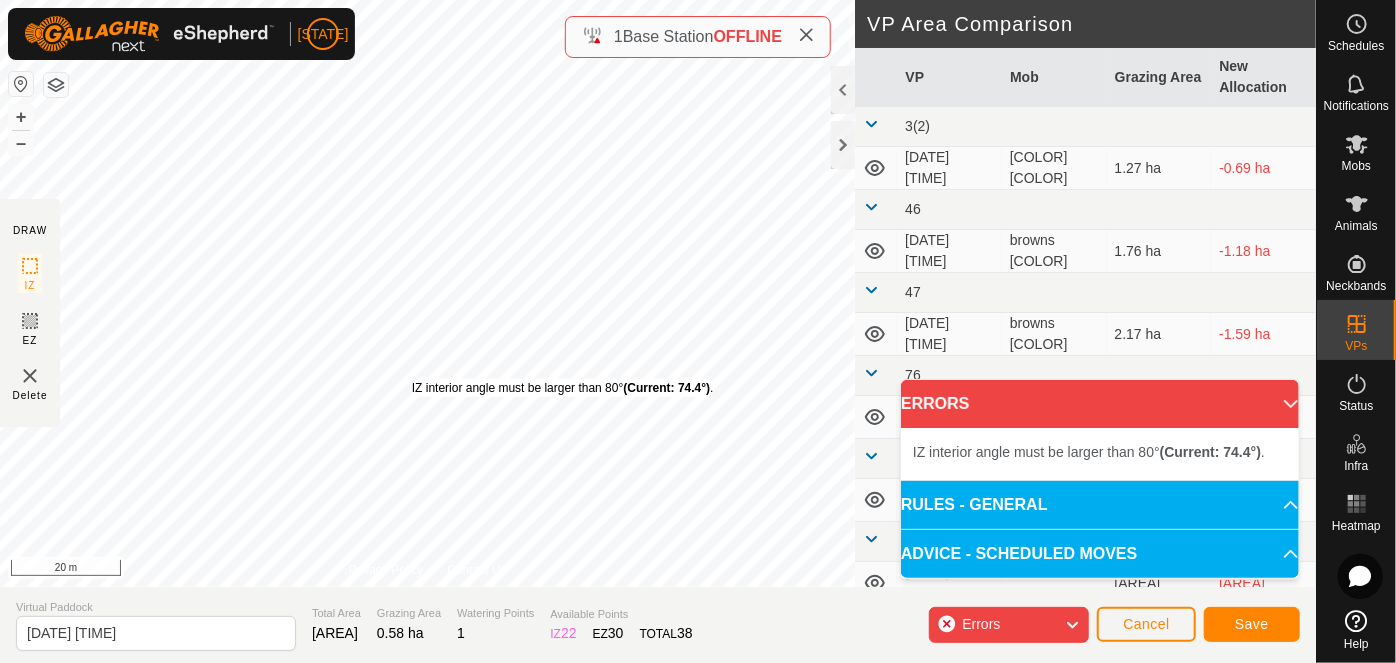 click on "IZ interior angle must be larger than 80°  (Current: 74.4°) ." at bounding box center (563, 388) 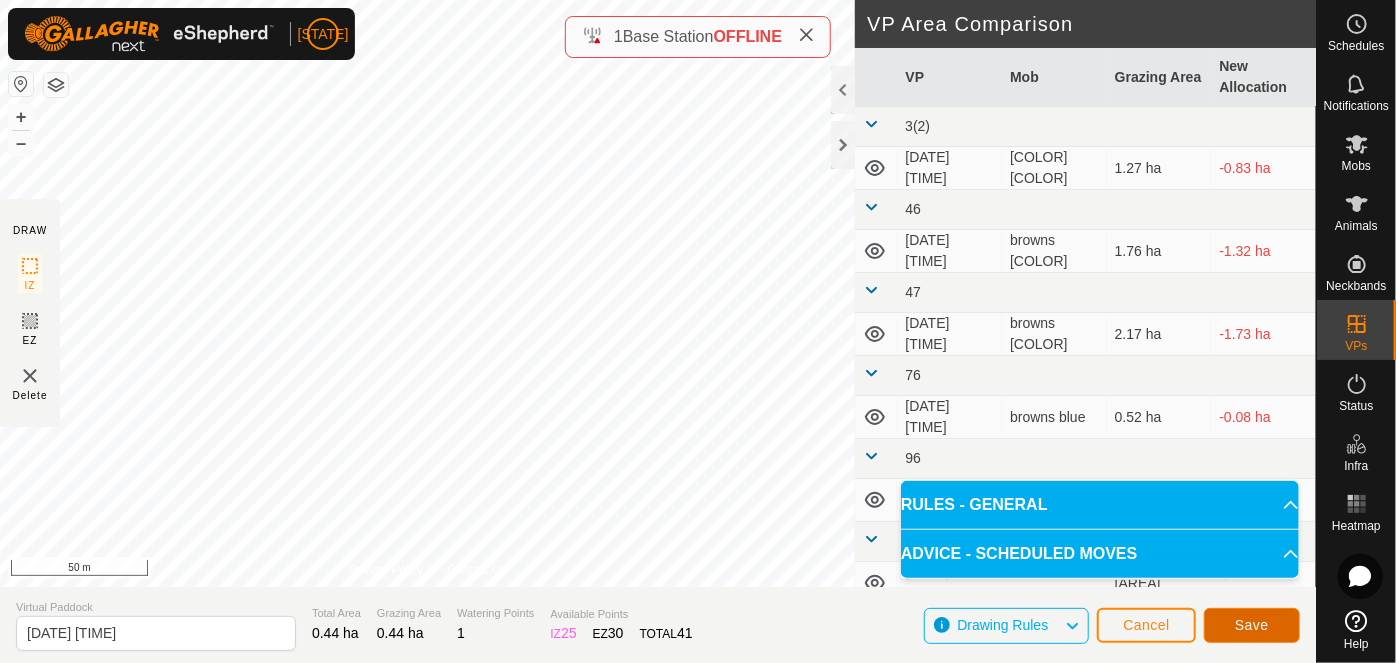 click on "Save" 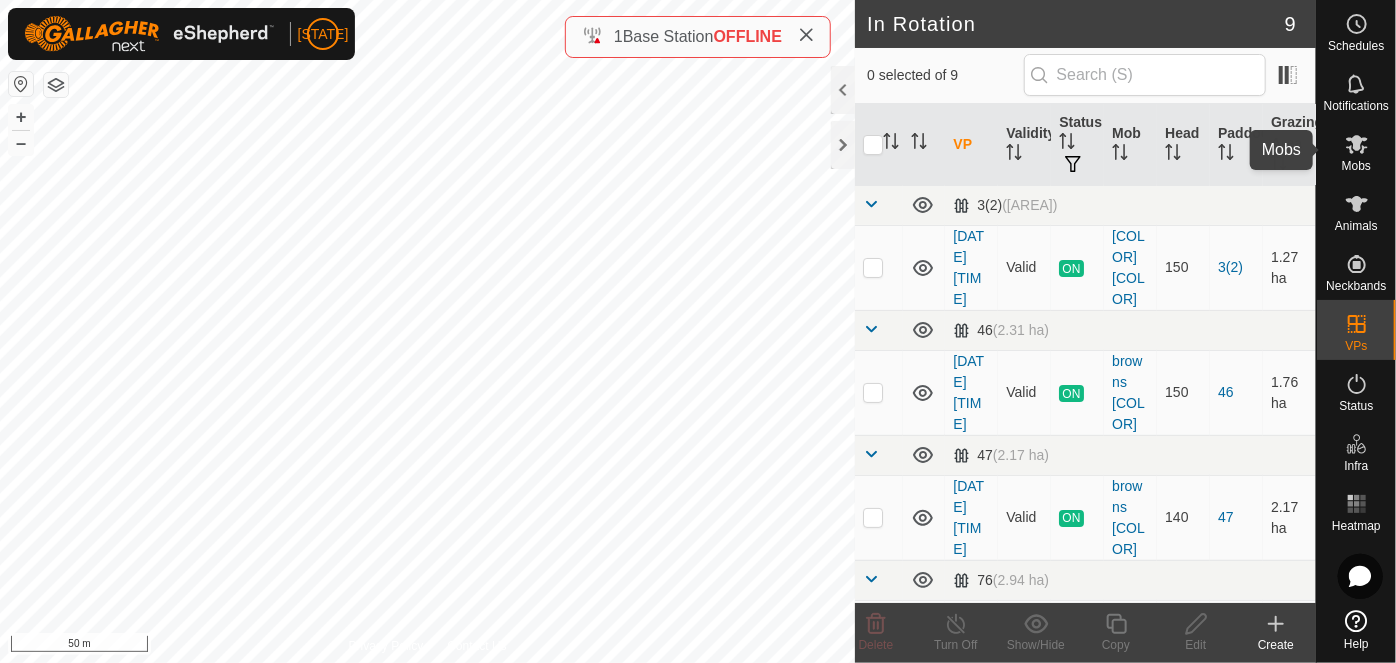 click 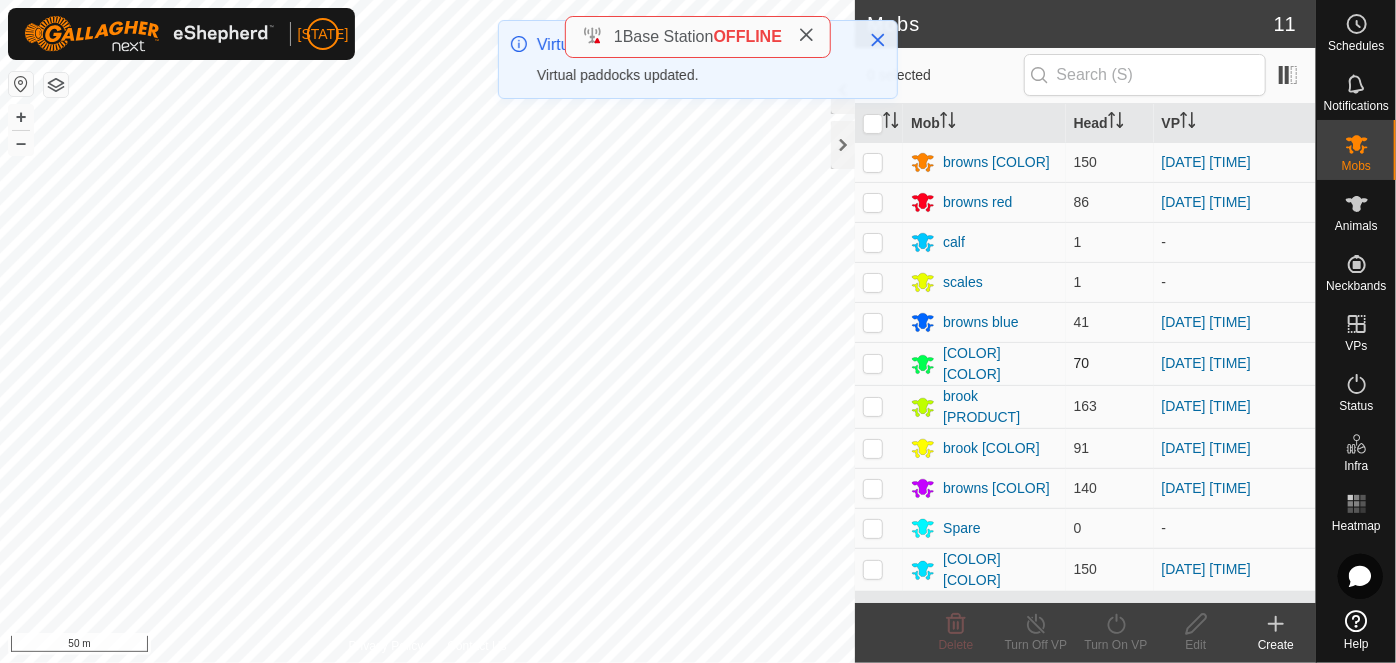 click at bounding box center (873, 363) 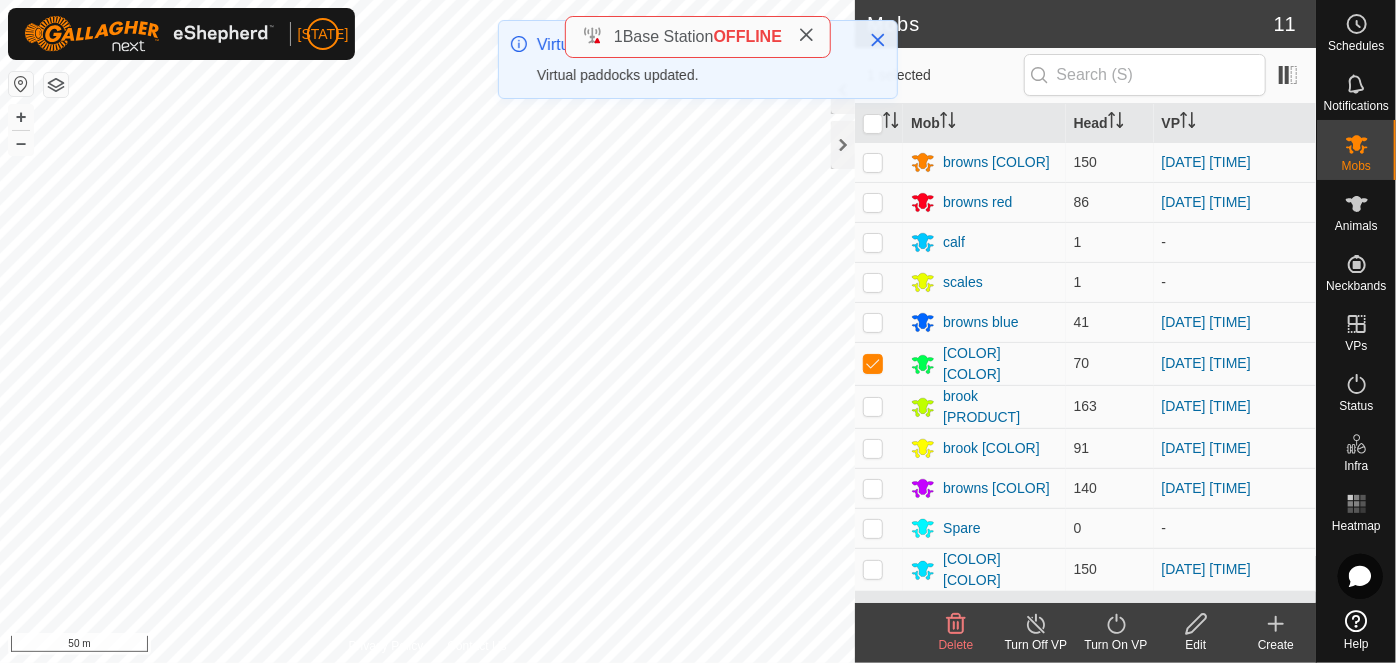 click 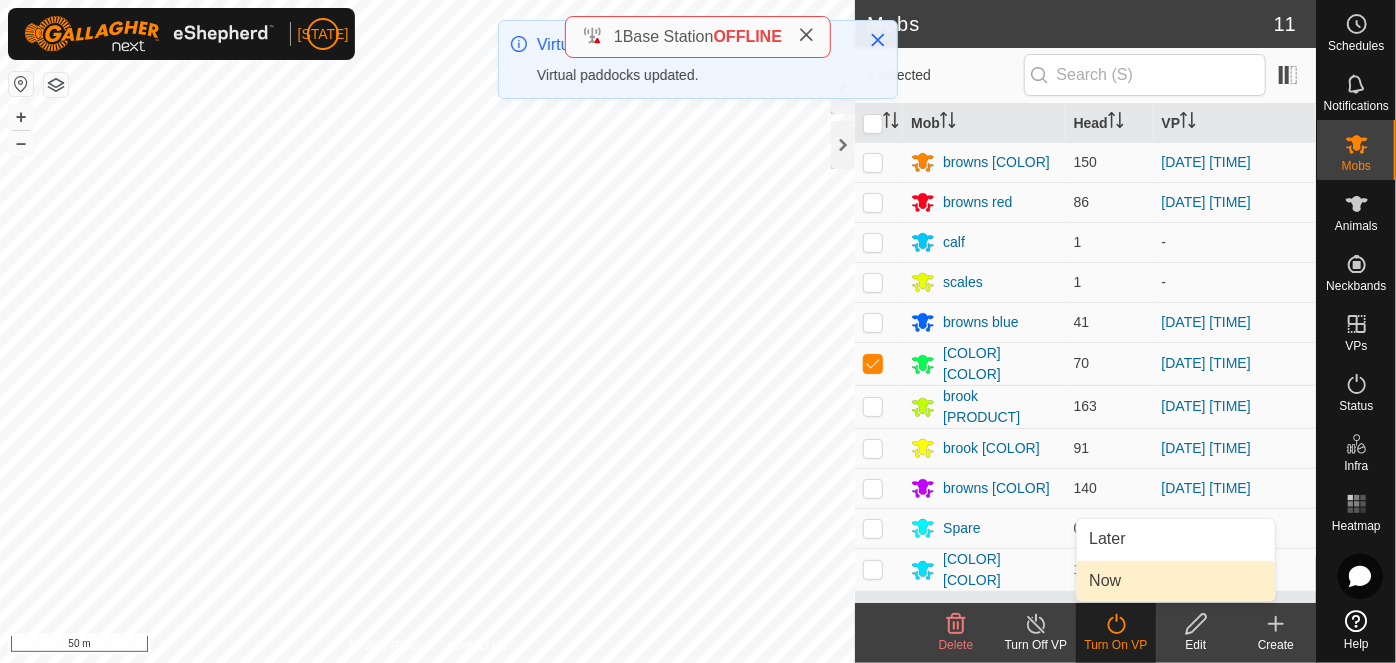 click on "Now" at bounding box center (1176, 581) 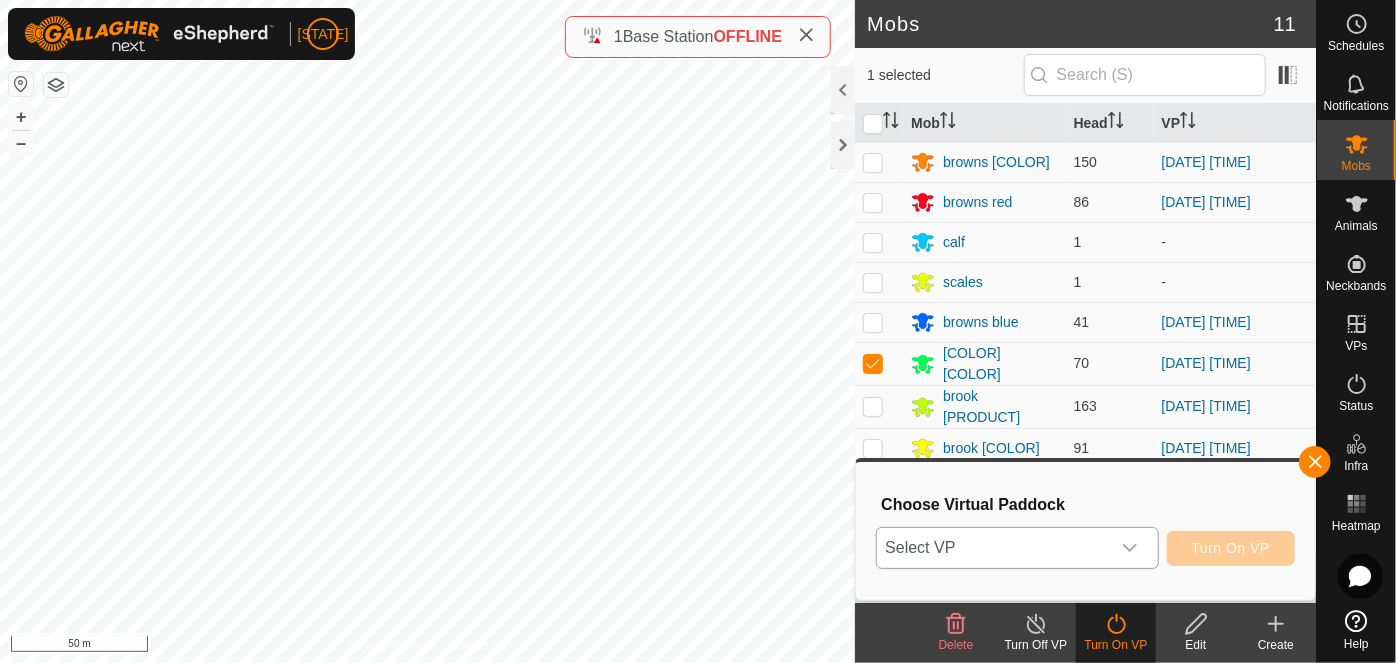 click on "Select VP" at bounding box center [993, 548] 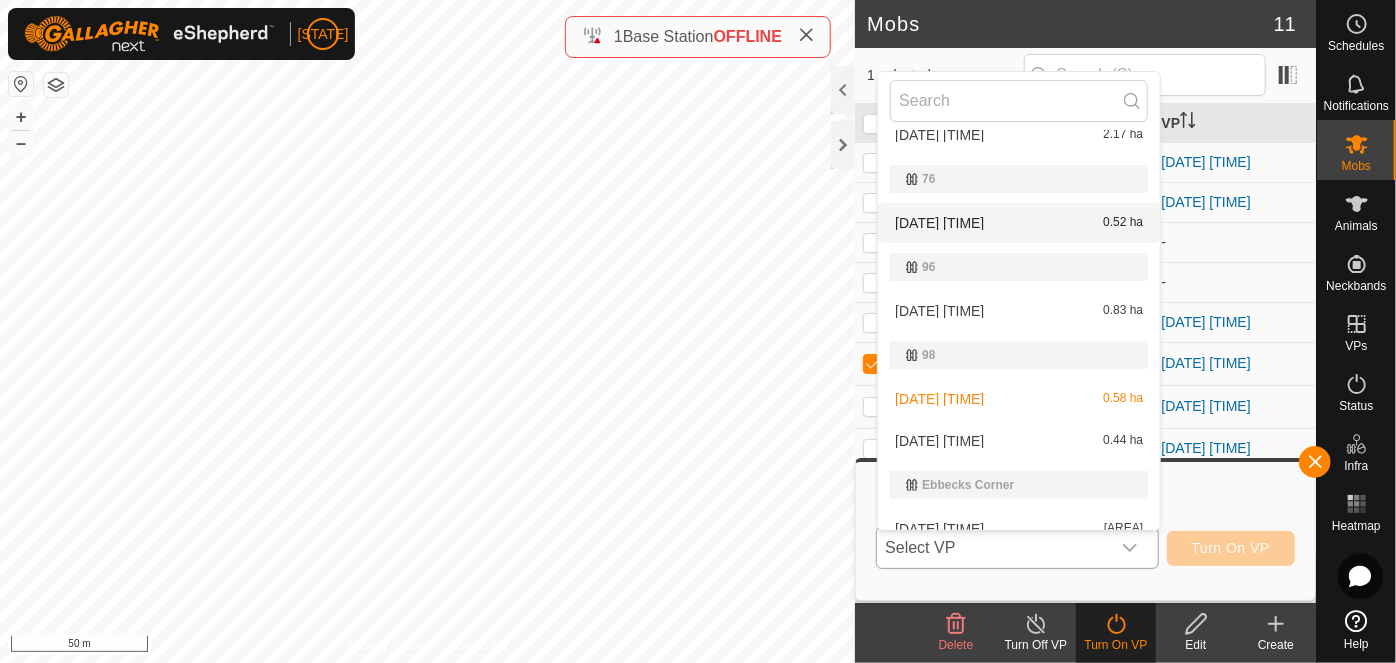 scroll, scrollTop: 272, scrollLeft: 0, axis: vertical 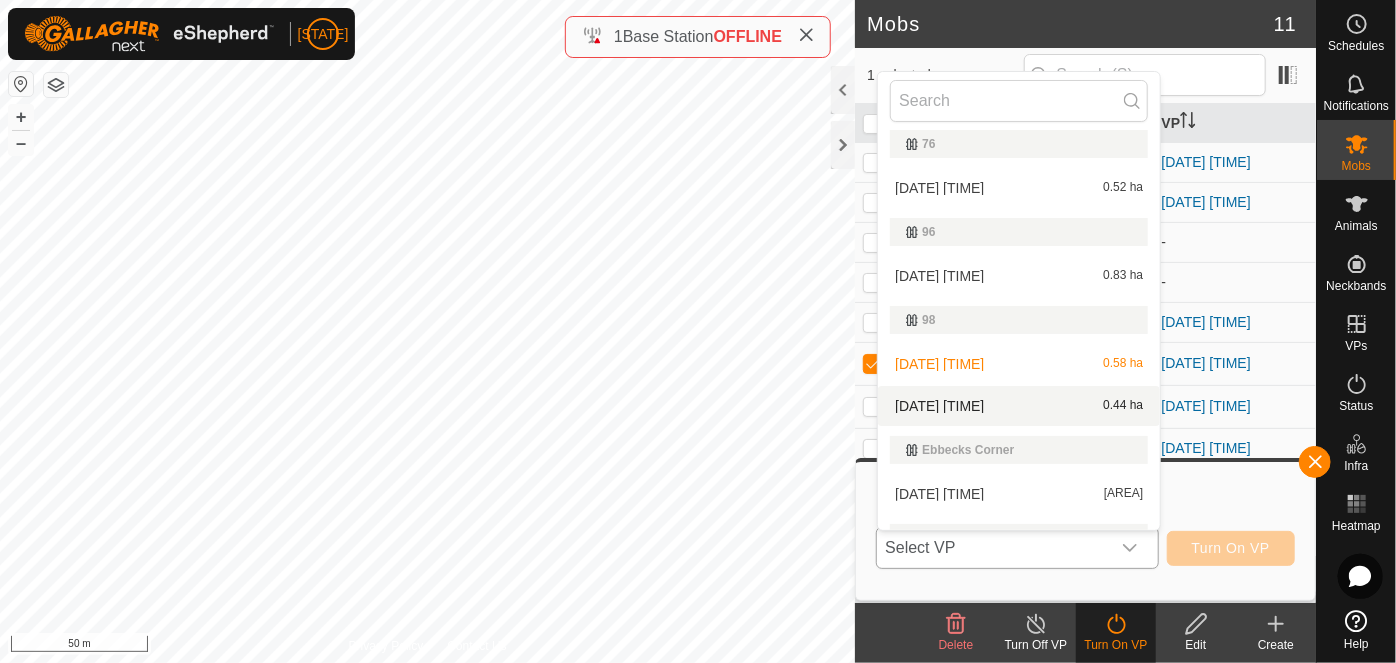 click on "[DATE] [TIME] [AREA]" at bounding box center [1019, 406] 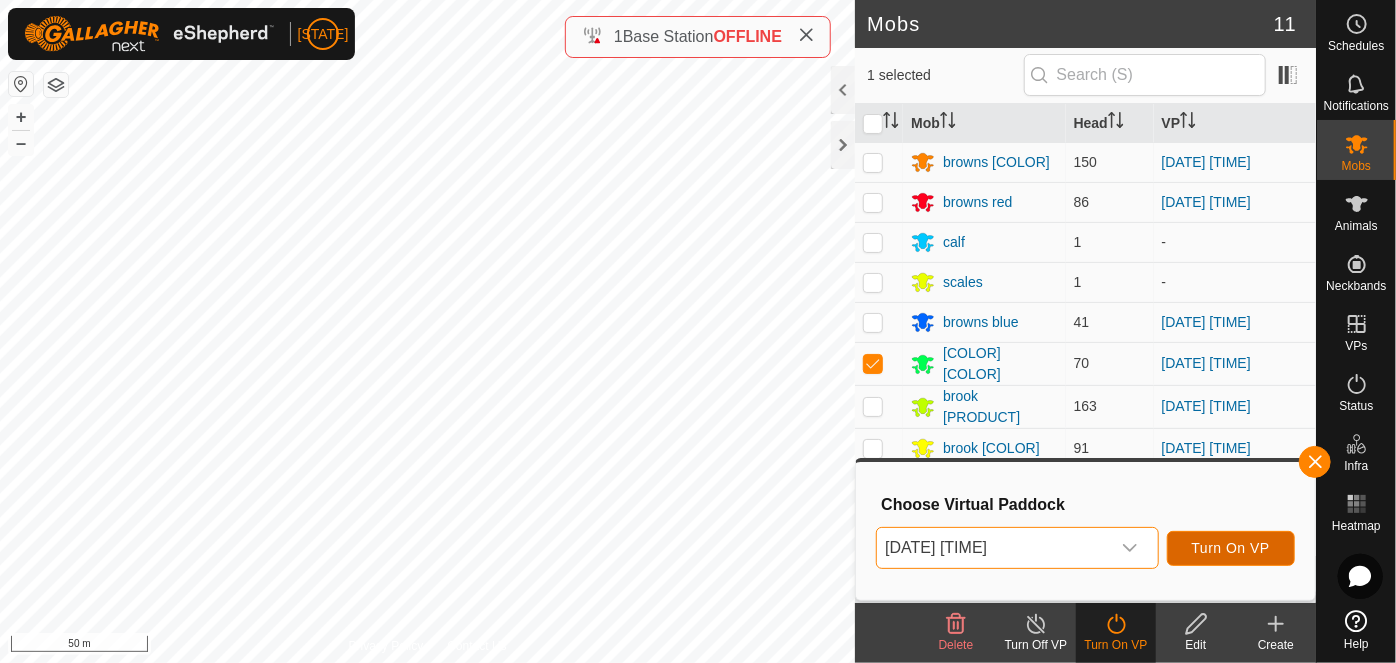 click on "Turn On VP" at bounding box center (1231, 548) 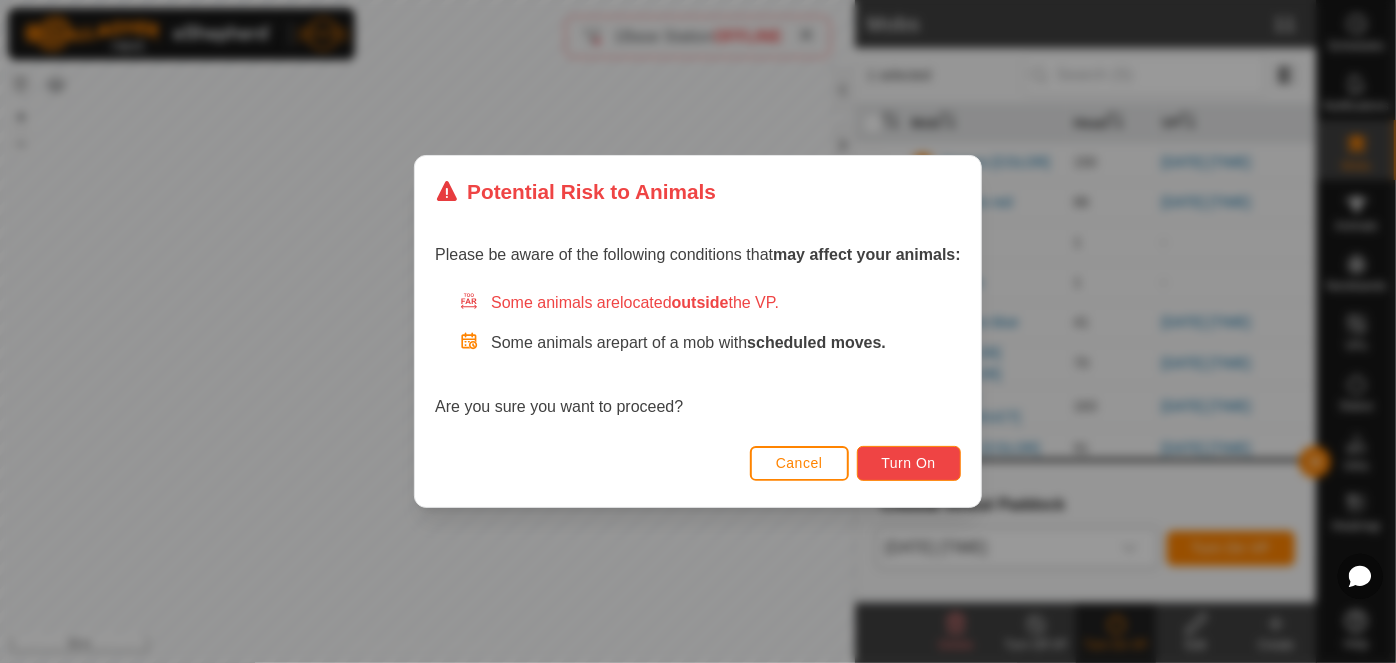 click on "Turn On" at bounding box center [909, 463] 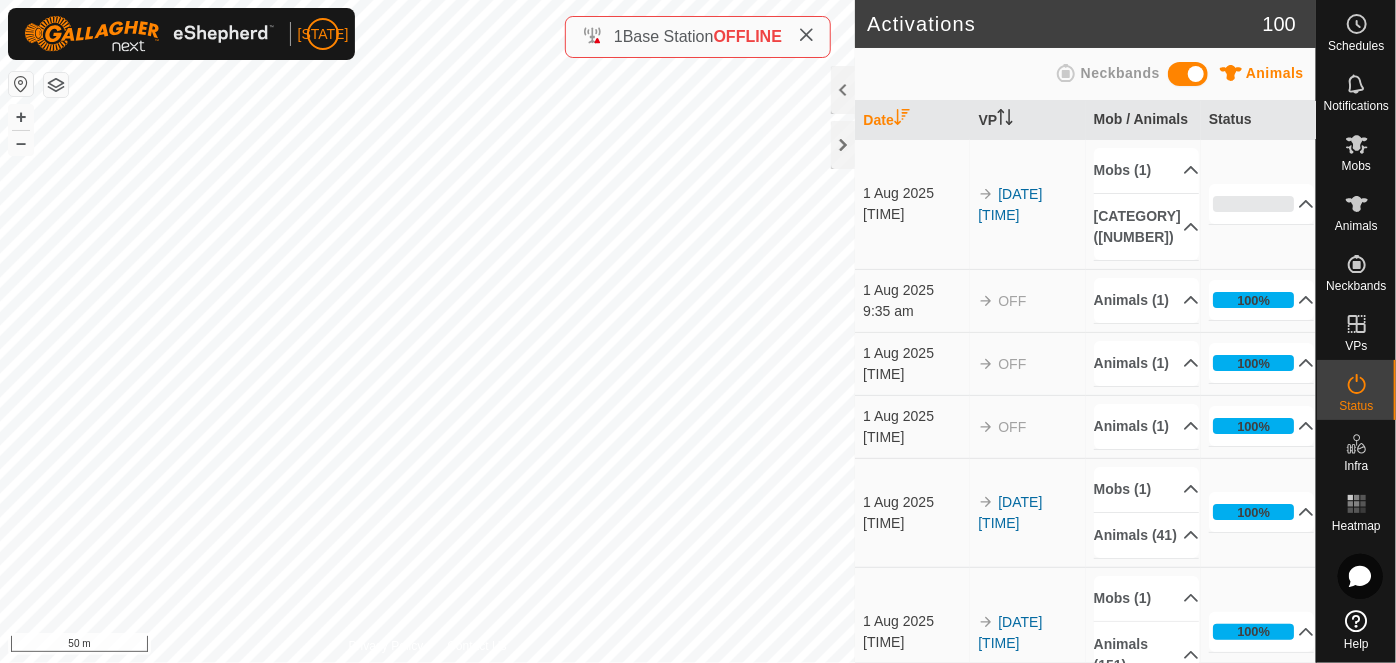 click 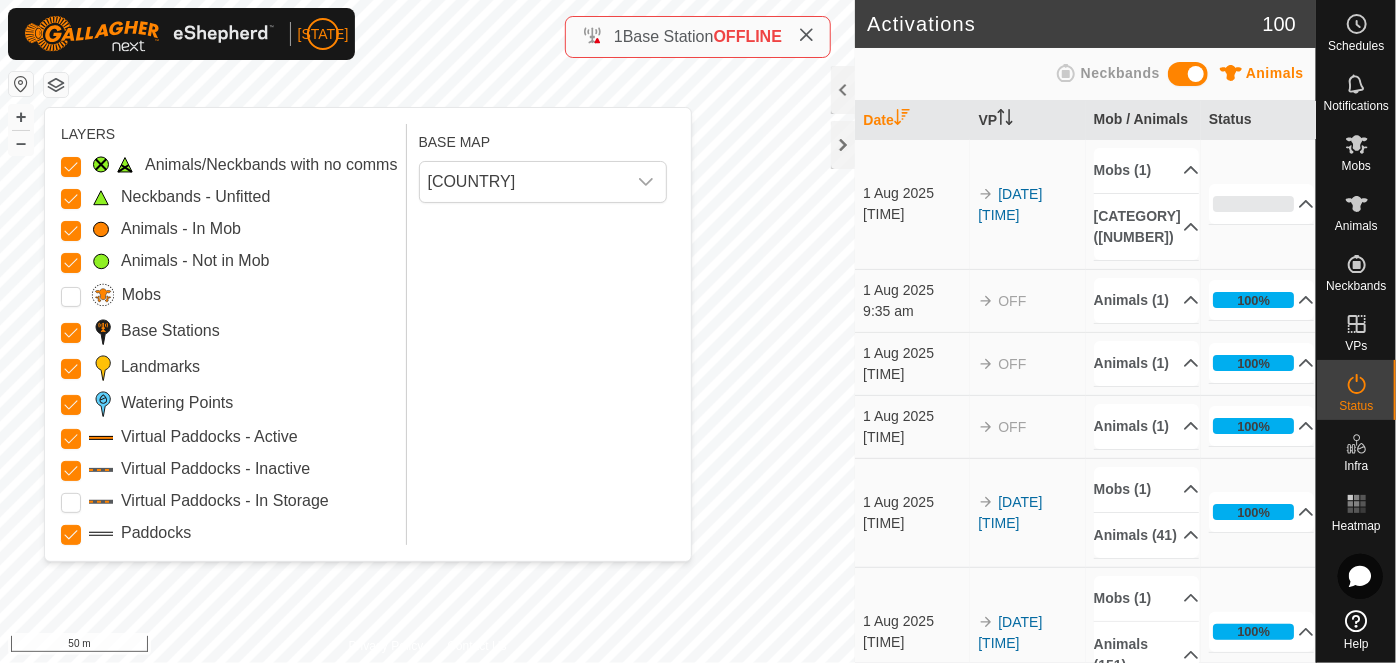 click at bounding box center [101, 164] 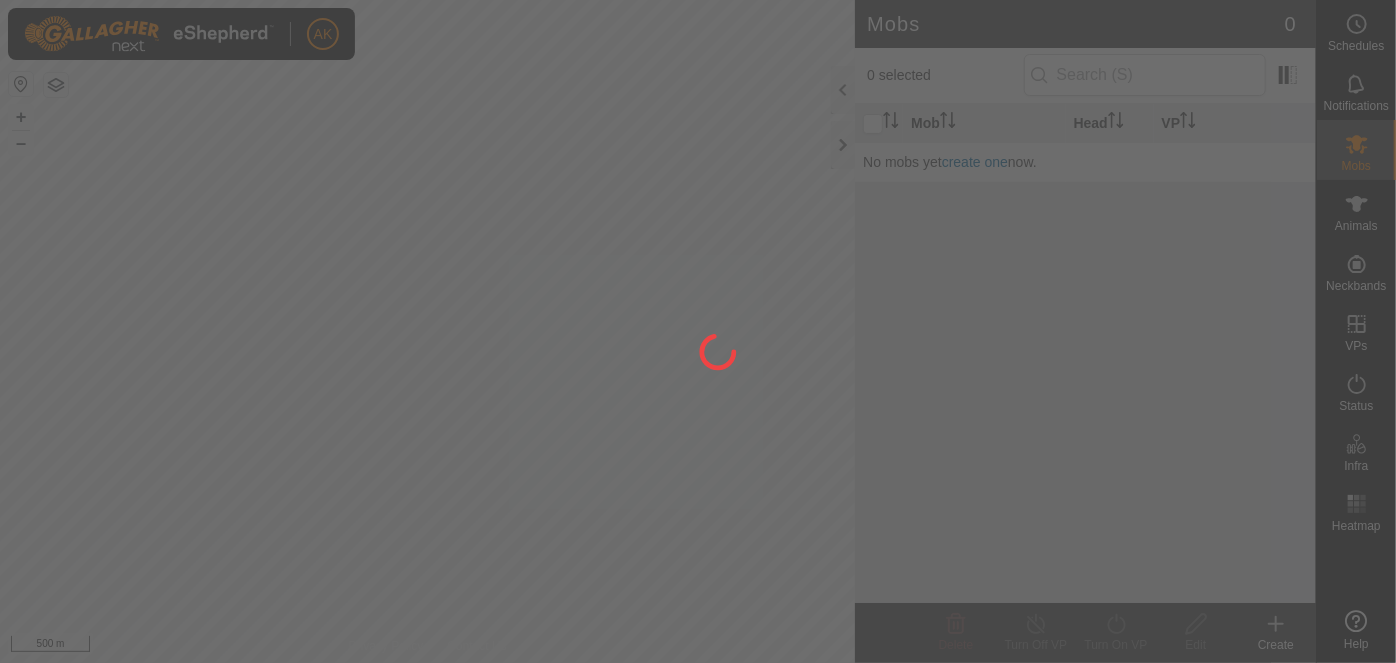 scroll, scrollTop: 0, scrollLeft: 0, axis: both 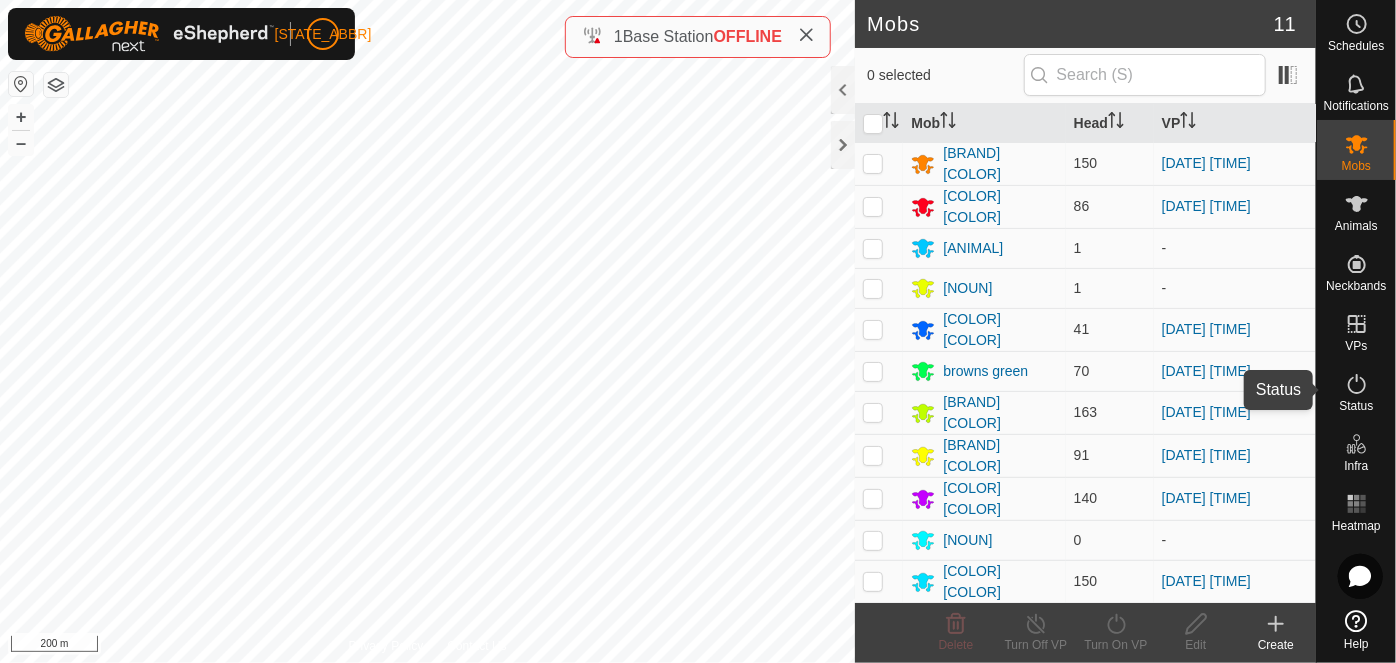 click 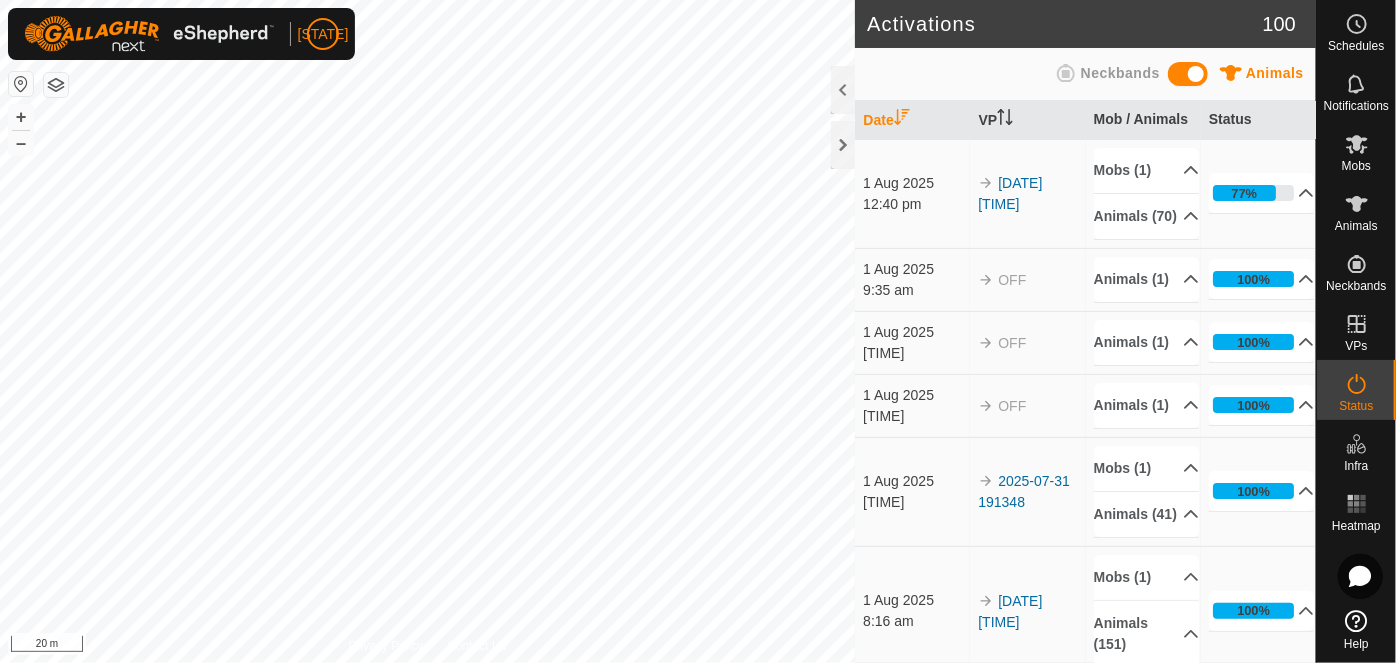 scroll, scrollTop: 0, scrollLeft: 0, axis: both 